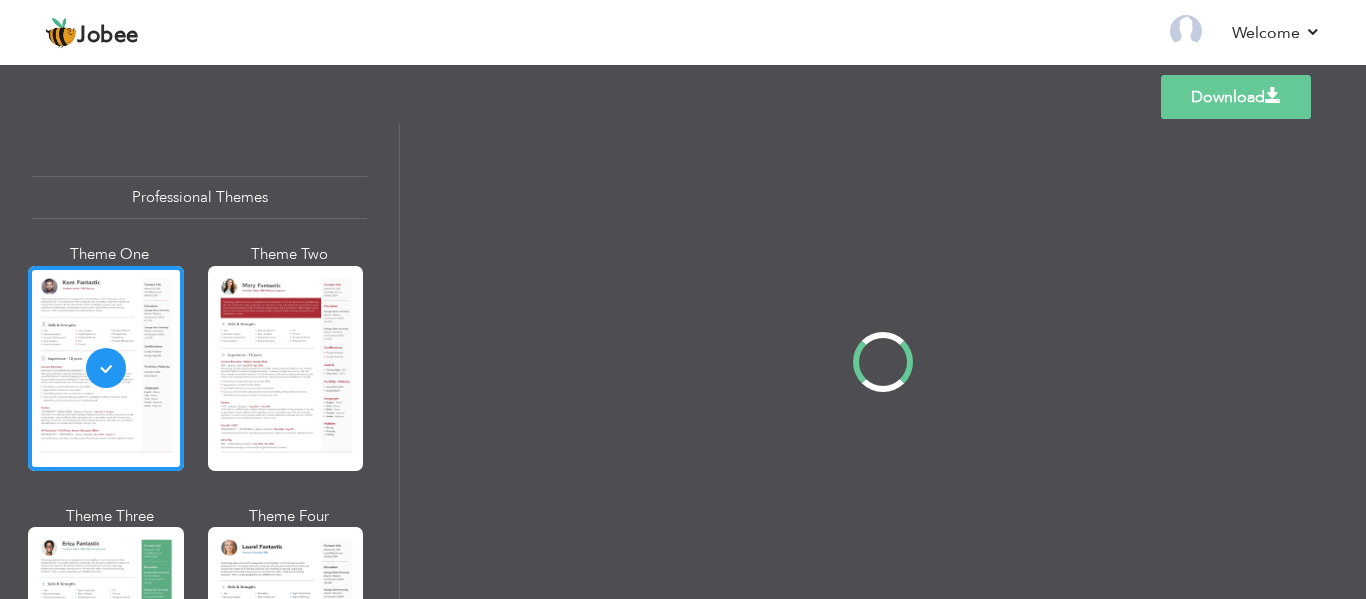 scroll, scrollTop: 0, scrollLeft: 0, axis: both 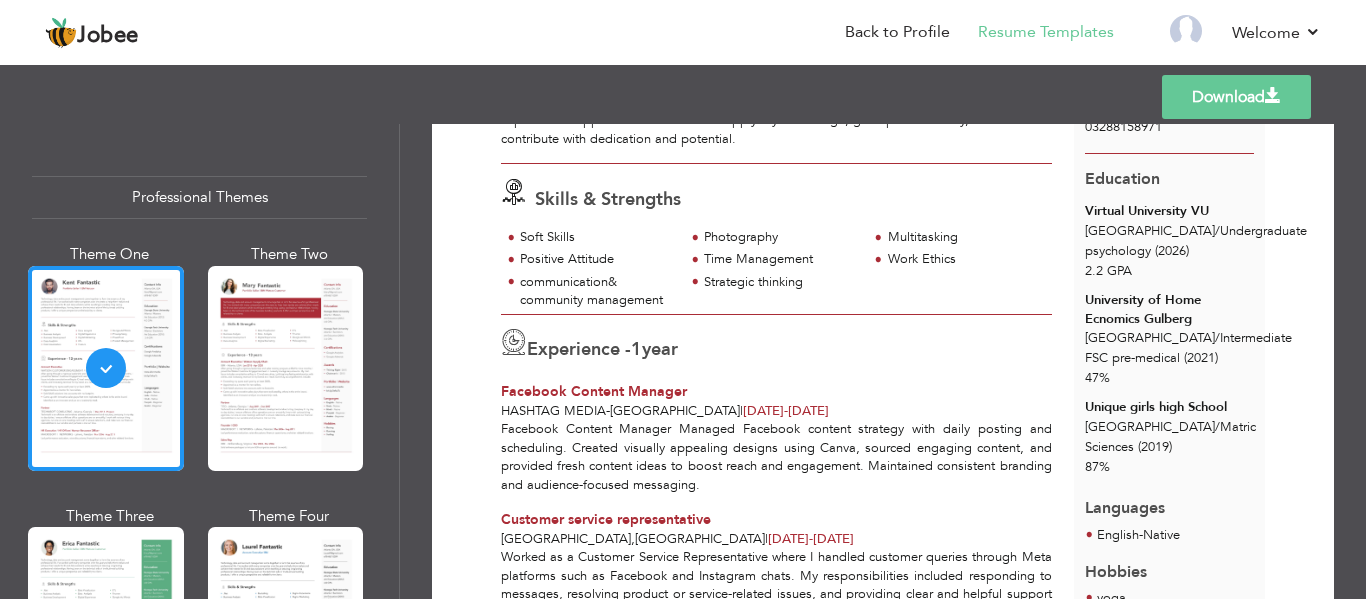 click on "University of Home Ecnomics Gulberg" at bounding box center [1169, 309] 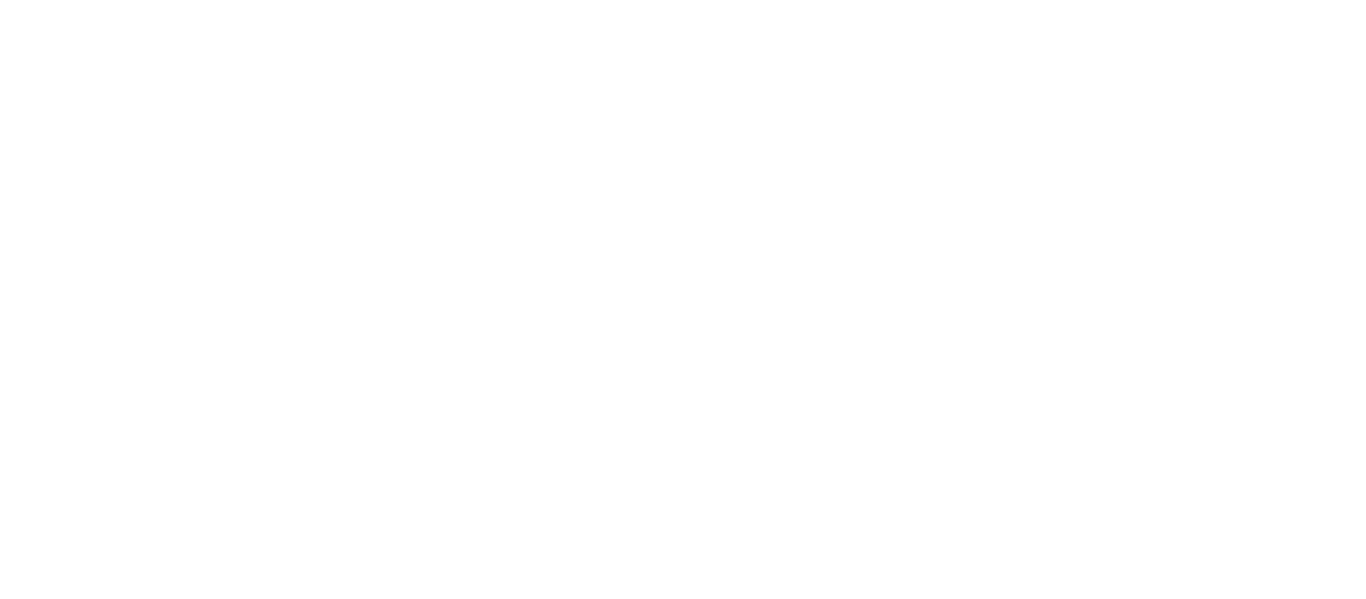 scroll, scrollTop: 0, scrollLeft: 0, axis: both 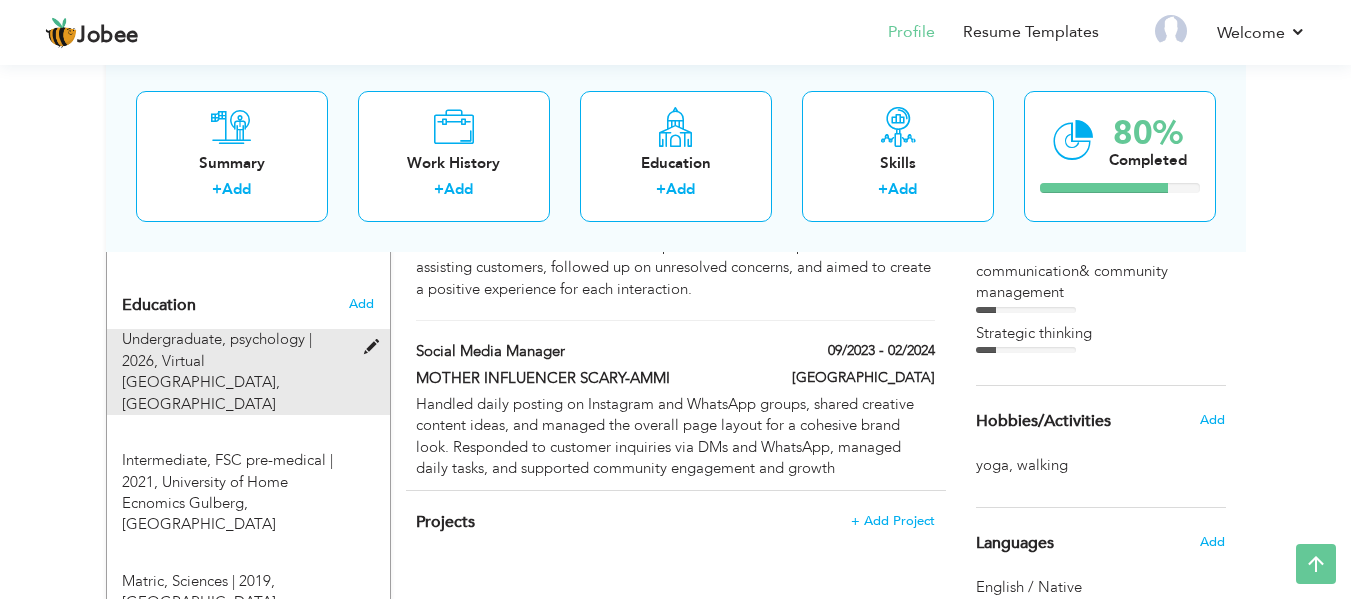 click on "Undergraduate,  psychology  |  2026," at bounding box center [217, 349] 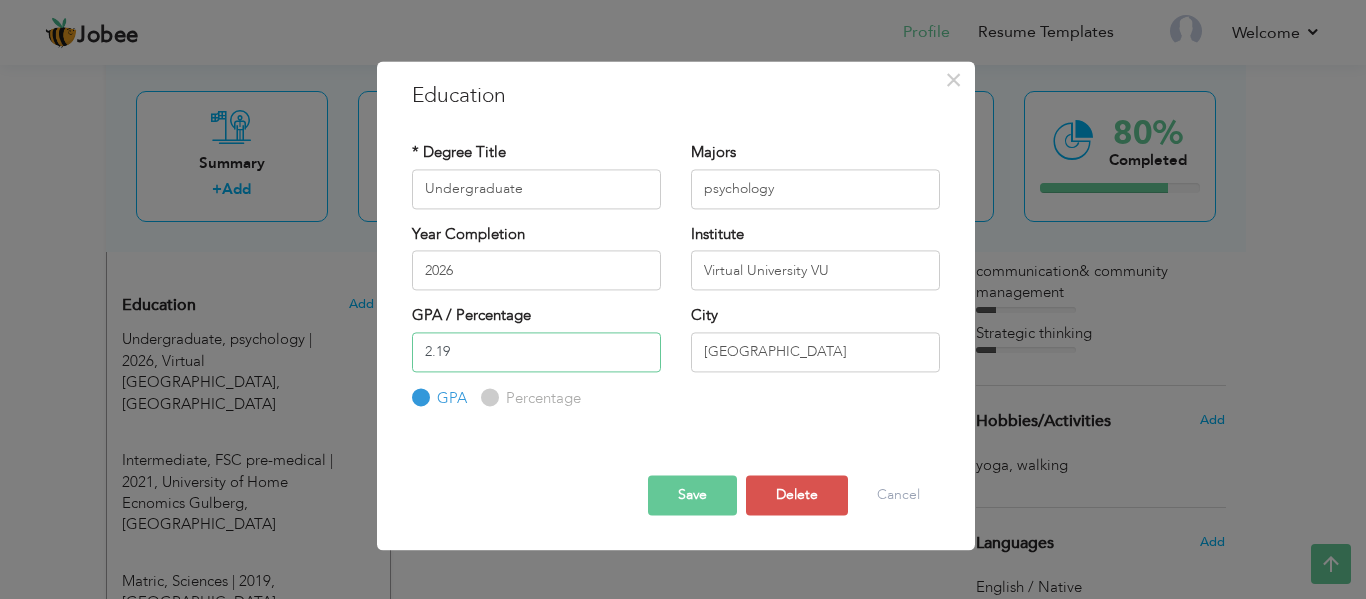click on "2.19" at bounding box center [536, 352] 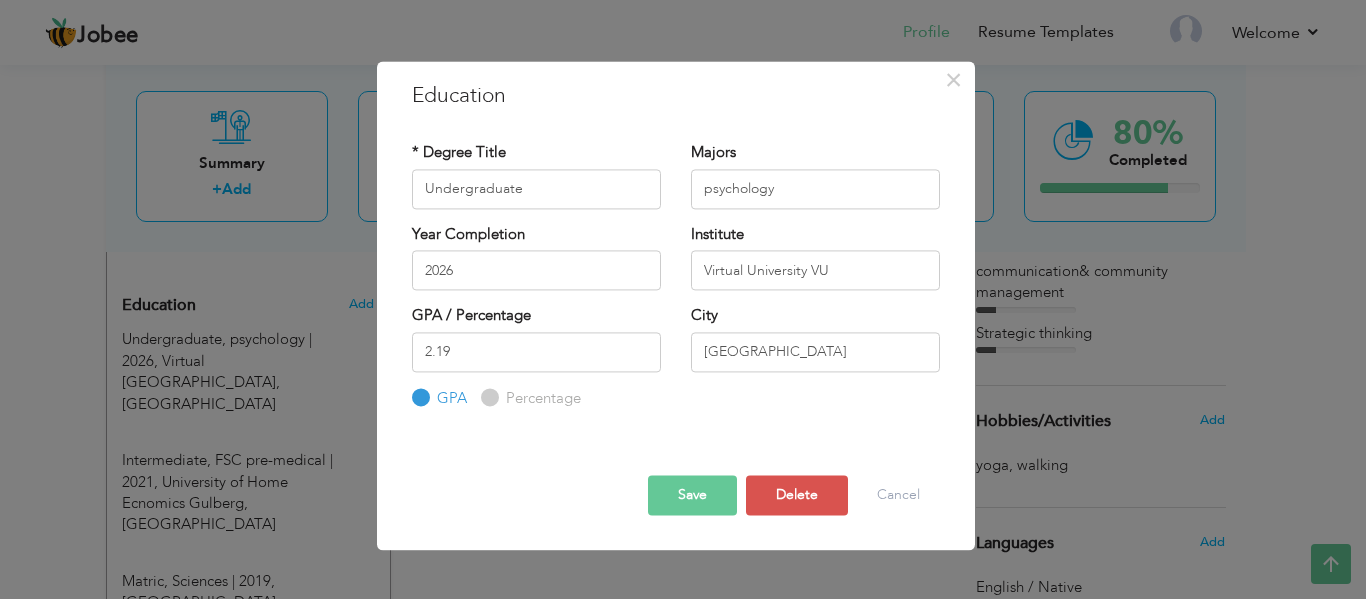 click on "Save" at bounding box center (692, 496) 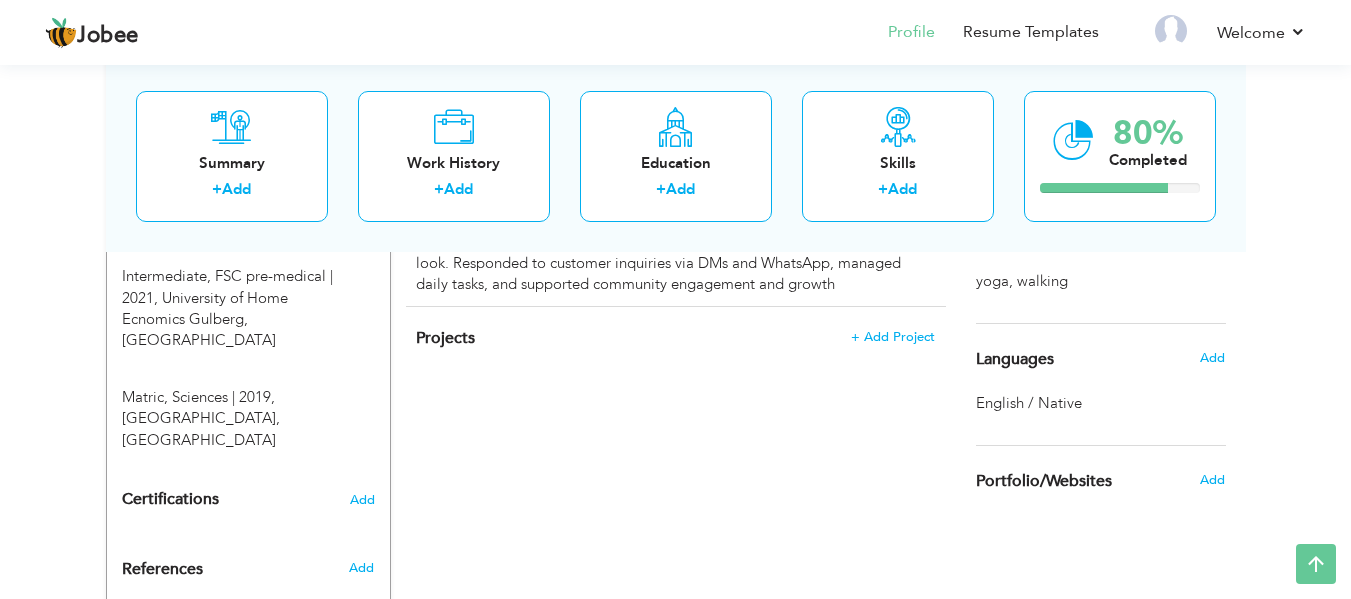 scroll, scrollTop: 993, scrollLeft: 0, axis: vertical 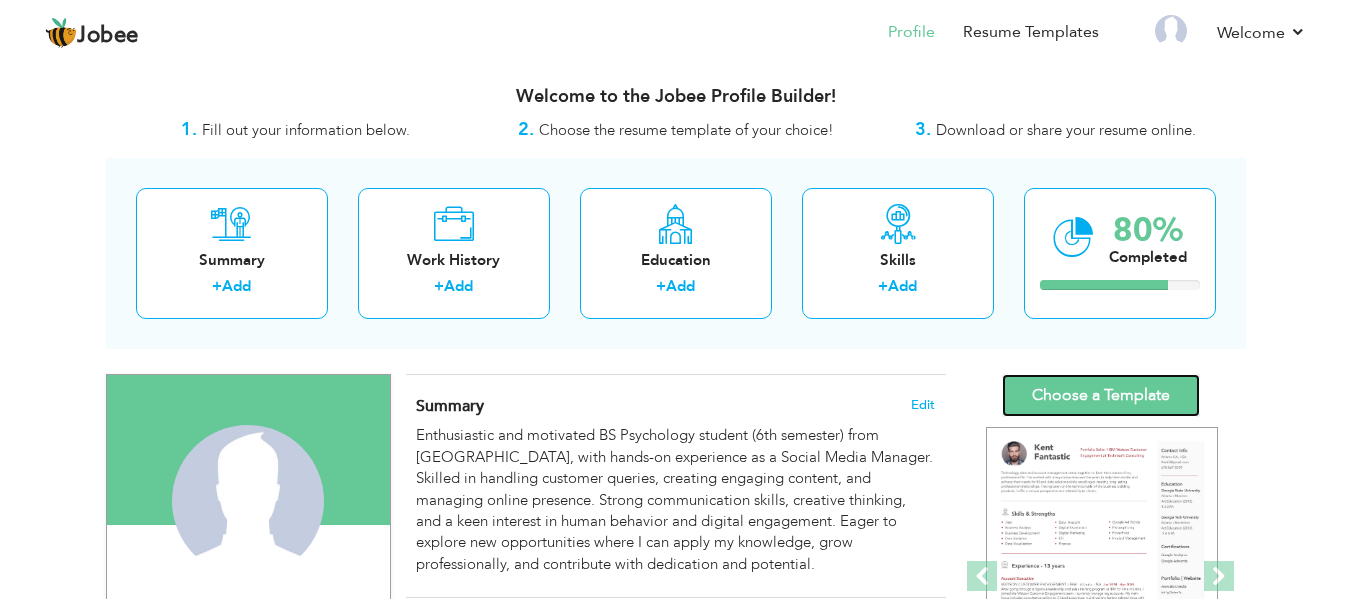 click on "Choose a Template" at bounding box center (1101, 395) 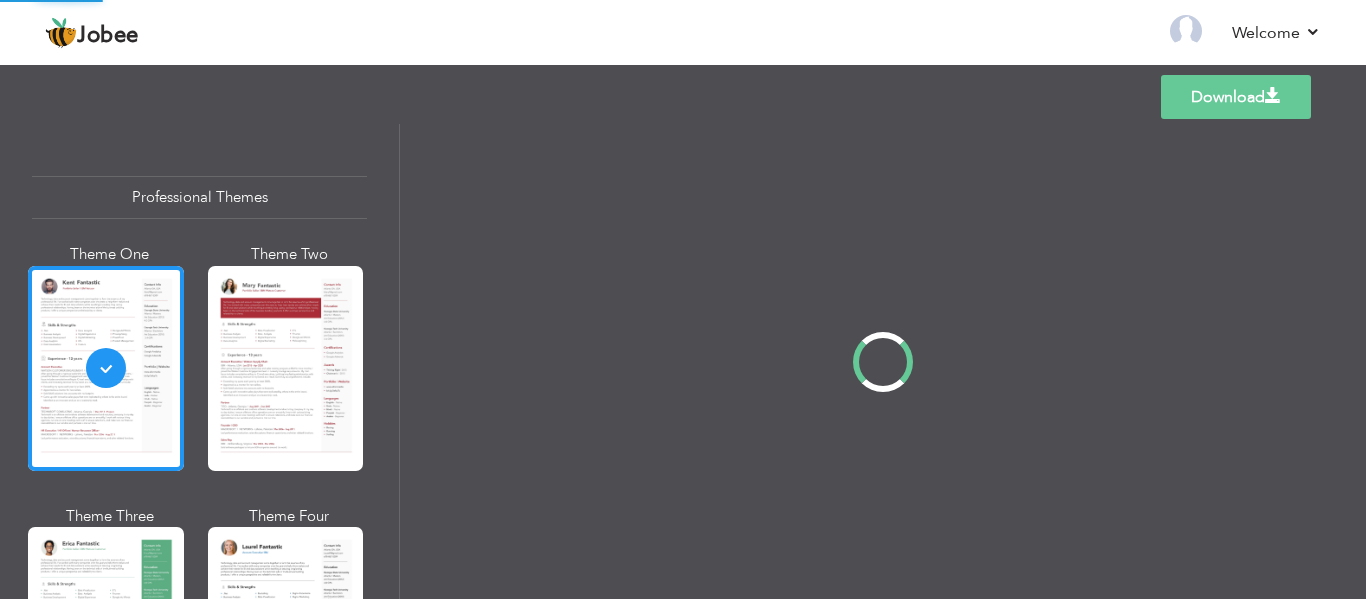 scroll, scrollTop: 0, scrollLeft: 0, axis: both 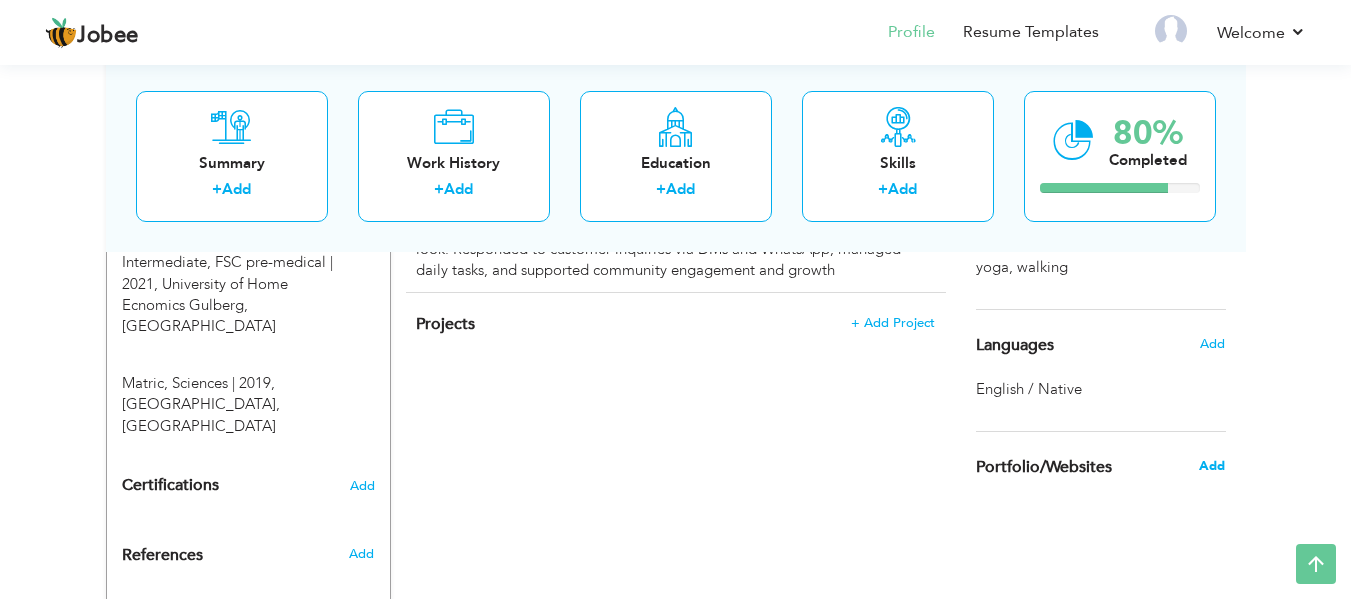 click on "Add" at bounding box center (1212, 466) 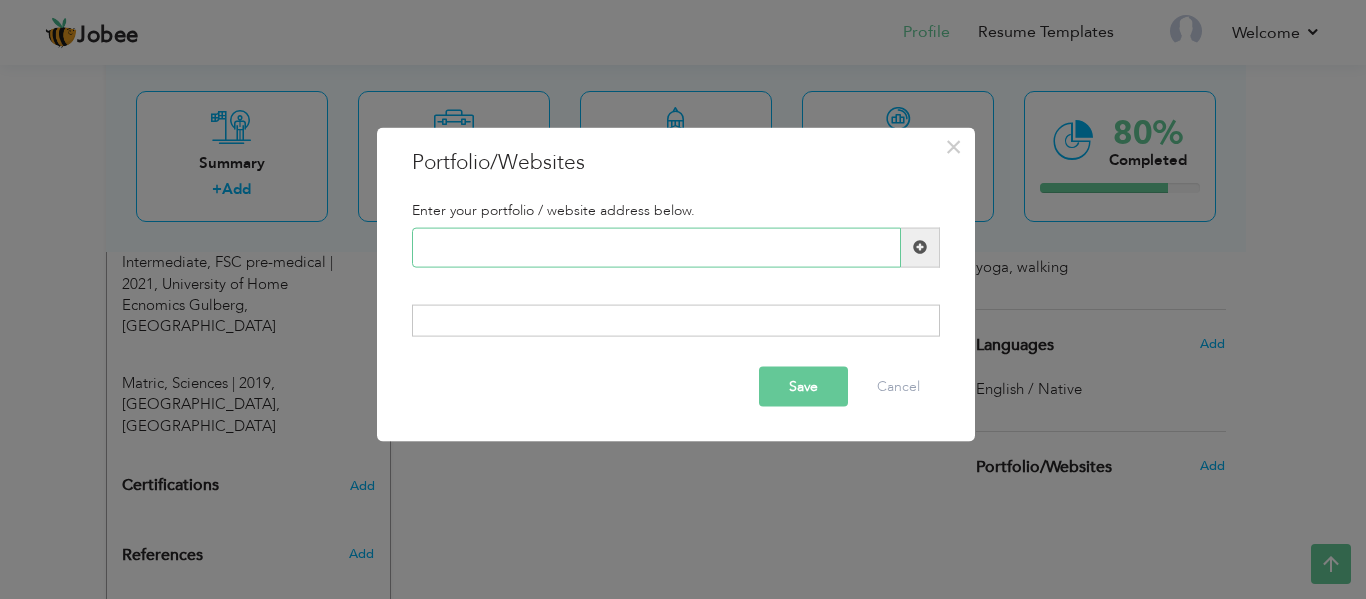 click at bounding box center [656, 247] 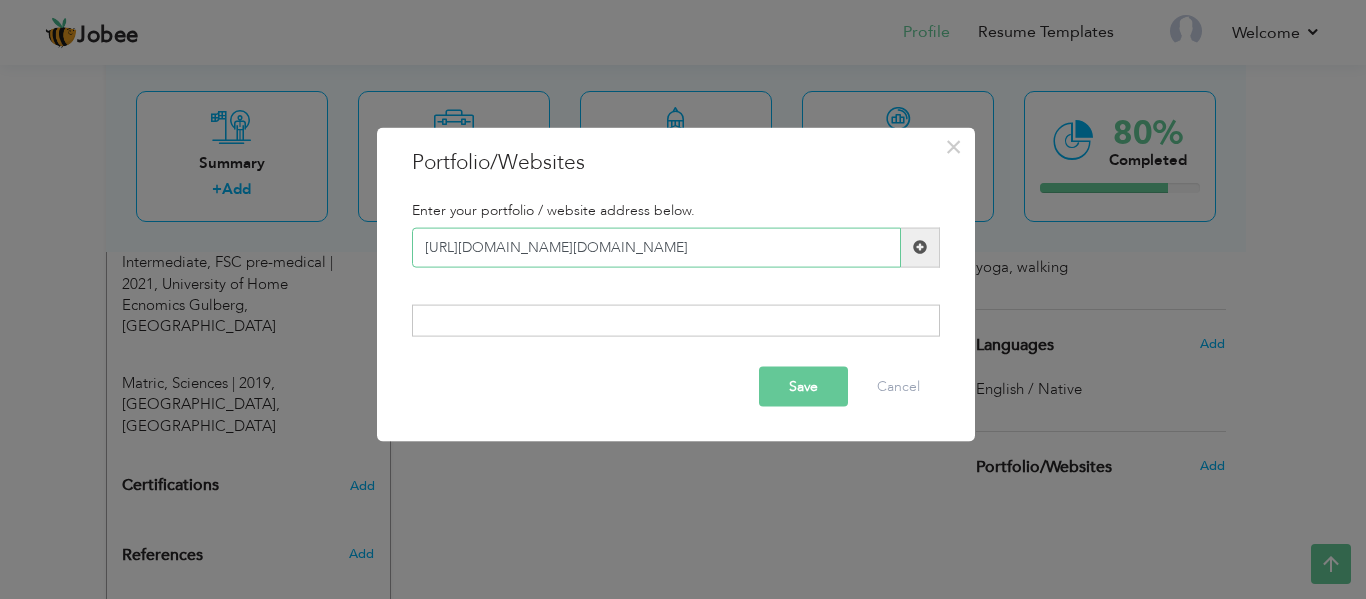 scroll, scrollTop: 0, scrollLeft: 325, axis: horizontal 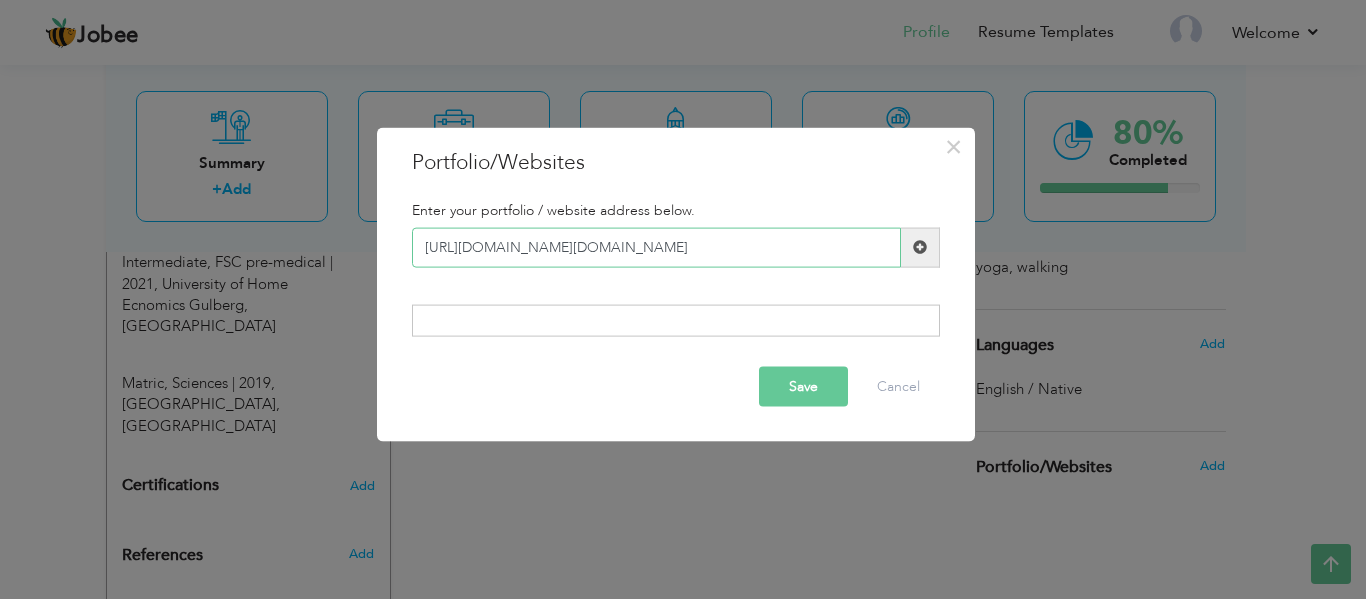 type on "[URL][DOMAIN_NAME][DOMAIN_NAME]" 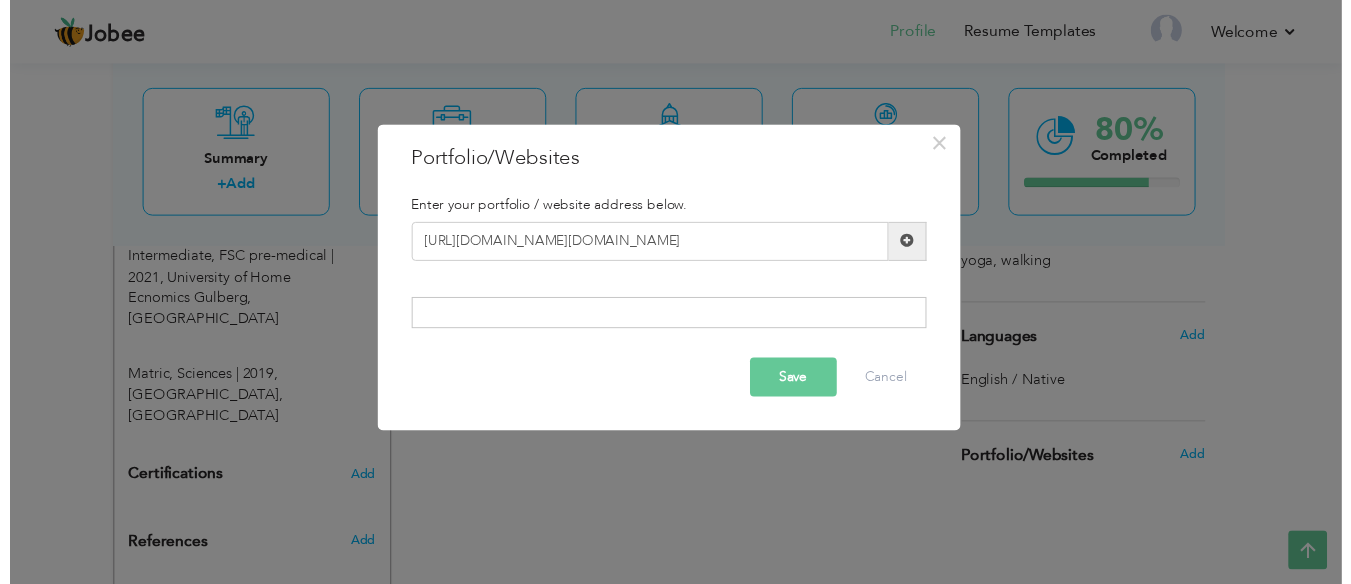 scroll, scrollTop: 0, scrollLeft: 0, axis: both 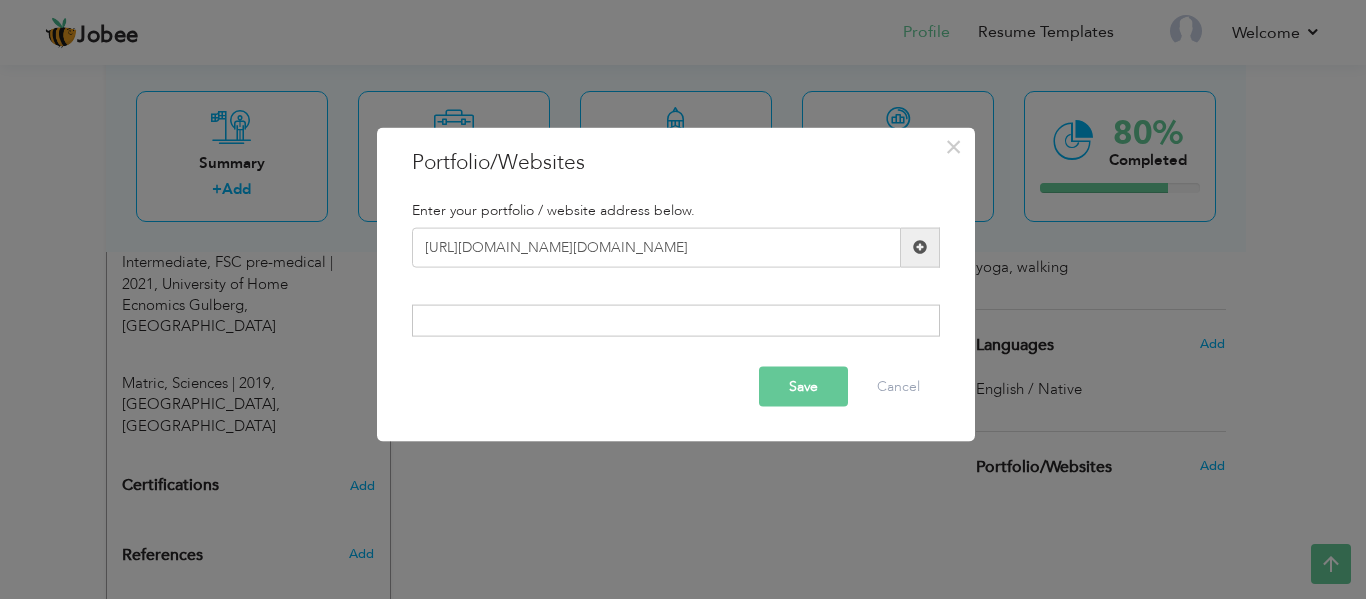 click at bounding box center [676, 321] 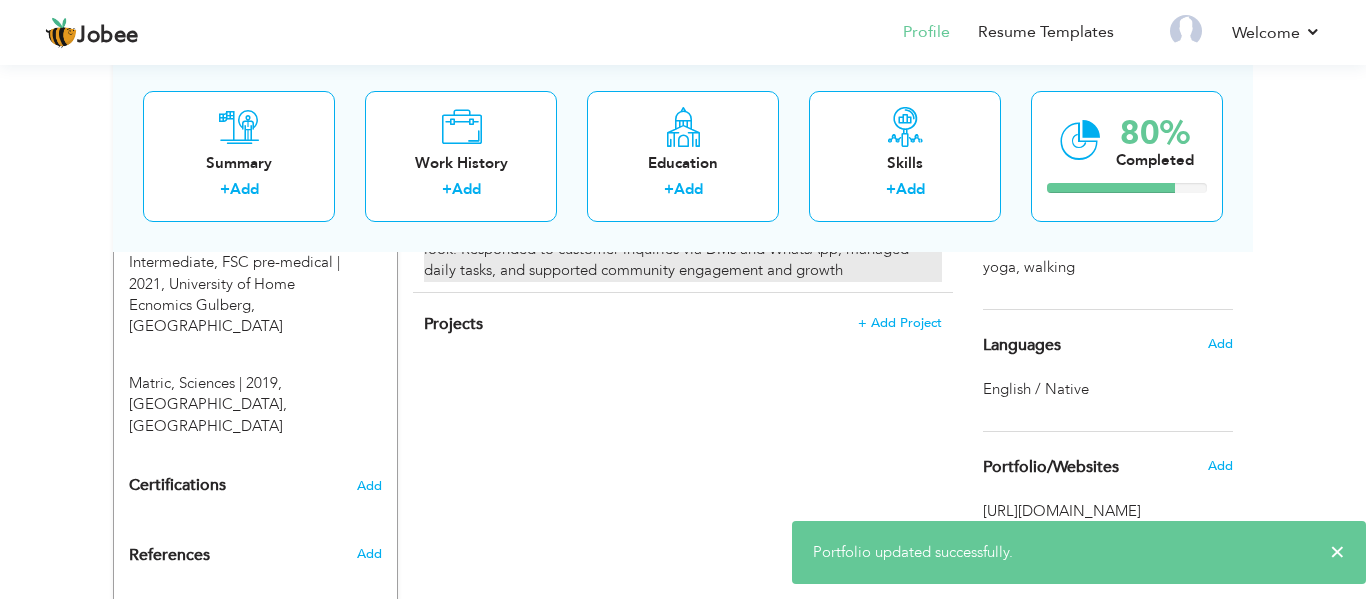 click on "Handled daily posting on Instagram and WhatsApp groups, shared creative content ideas, and managed the overall page layout for a cohesive brand look. Responded to customer inquiries via DMs and WhatsApp, managed daily tasks, and supported community engagement and growth" at bounding box center (683, 239) 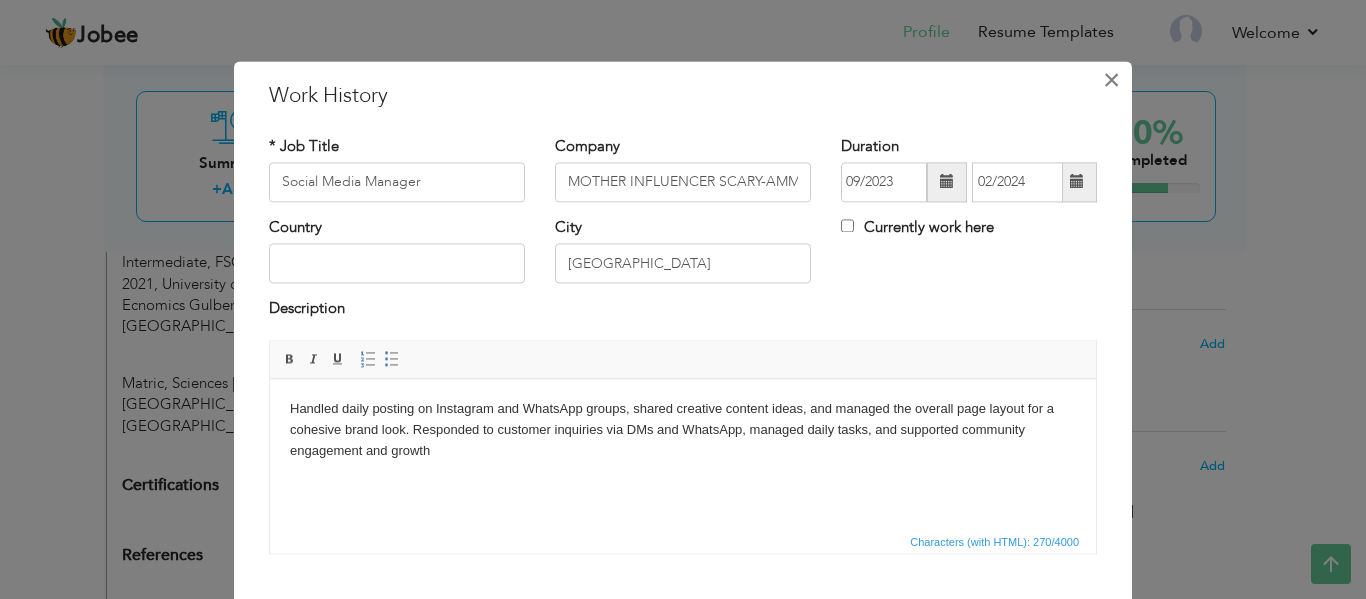 click on "×" at bounding box center [1111, 80] 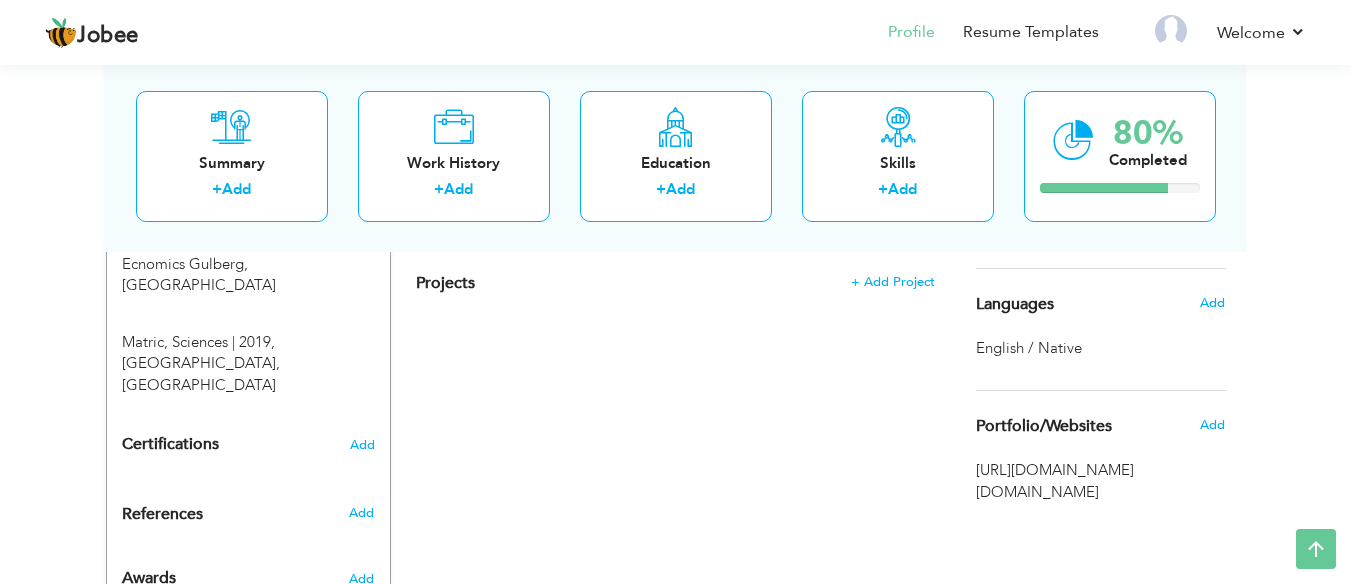 scroll, scrollTop: 1038, scrollLeft: 0, axis: vertical 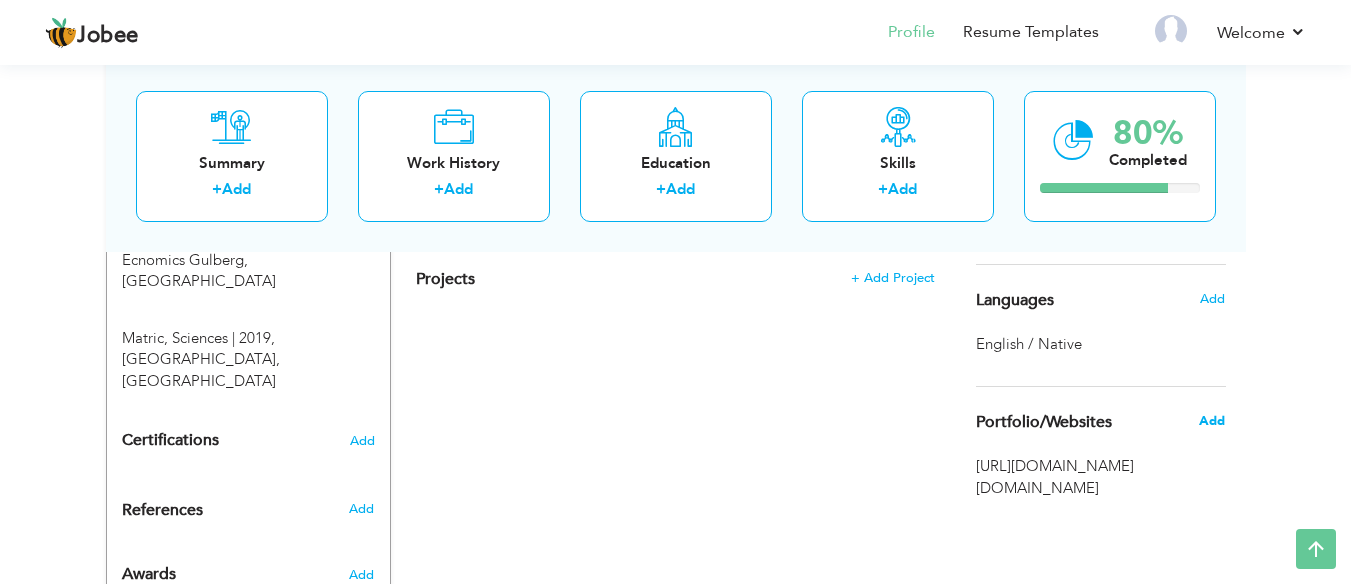 click on "Add" at bounding box center (1212, 421) 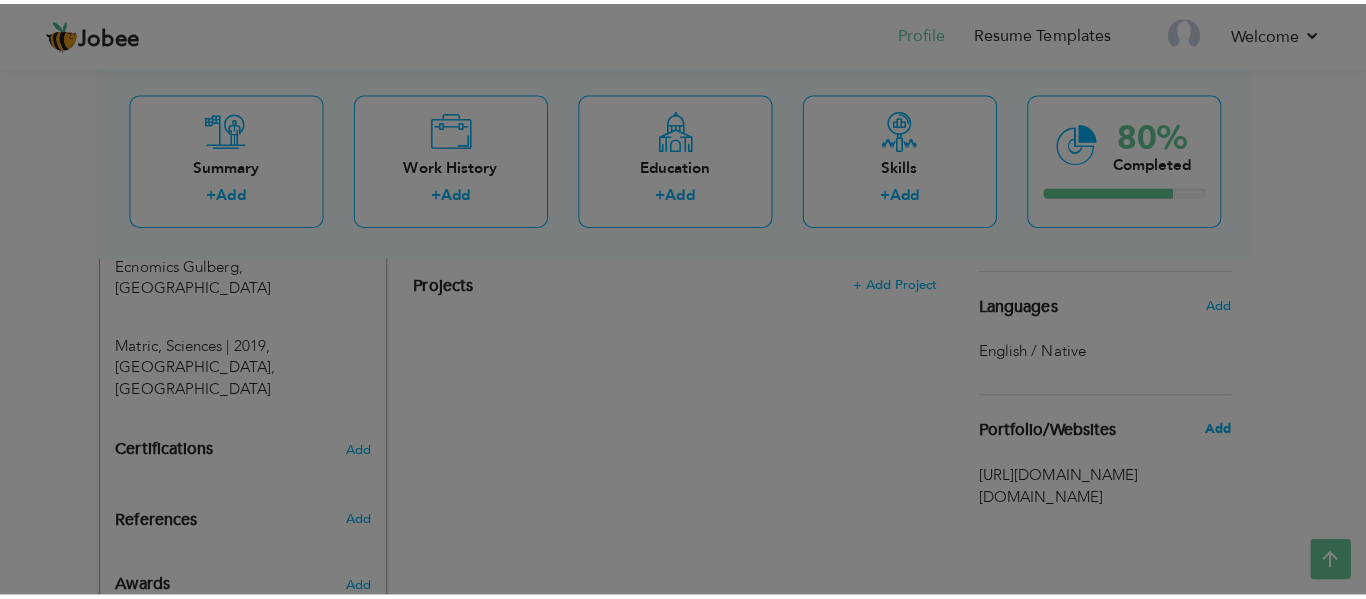scroll, scrollTop: 1023, scrollLeft: 0, axis: vertical 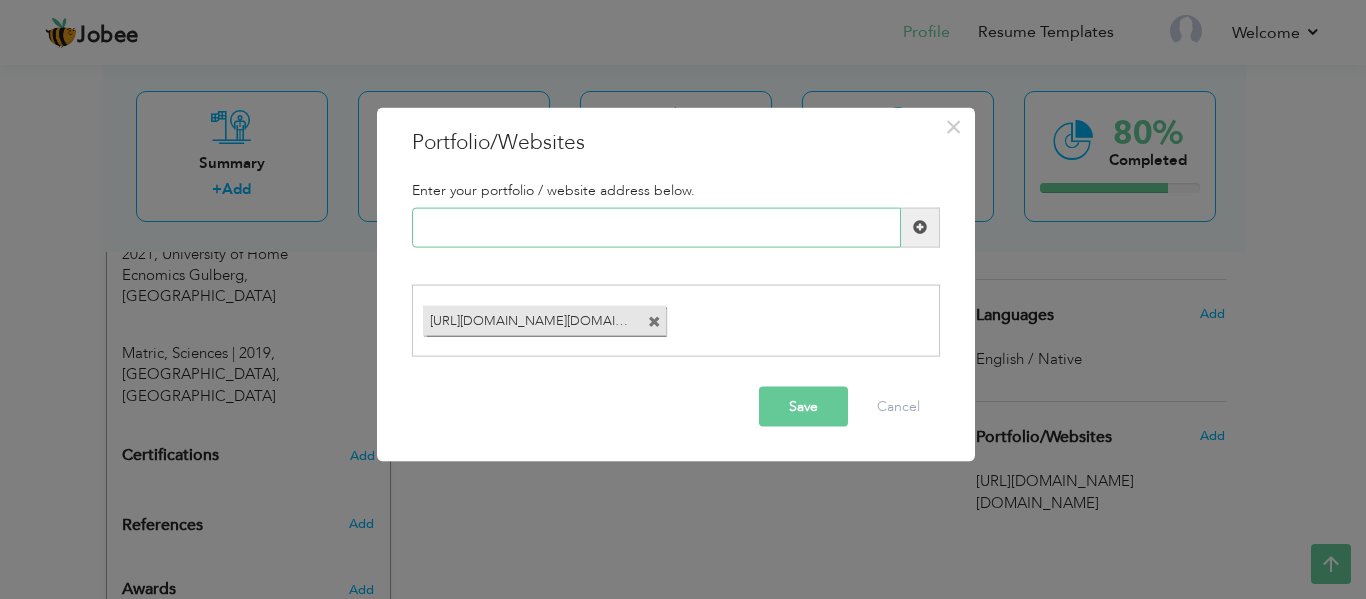 click at bounding box center [656, 227] 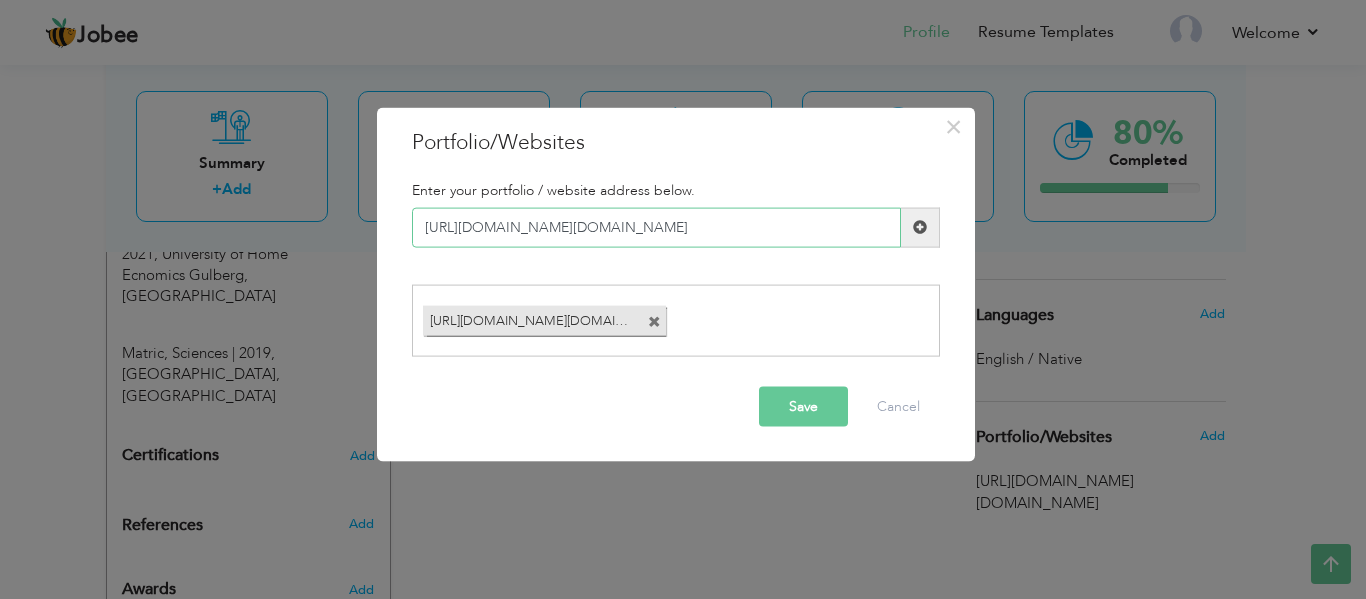 scroll, scrollTop: 0, scrollLeft: 325, axis: horizontal 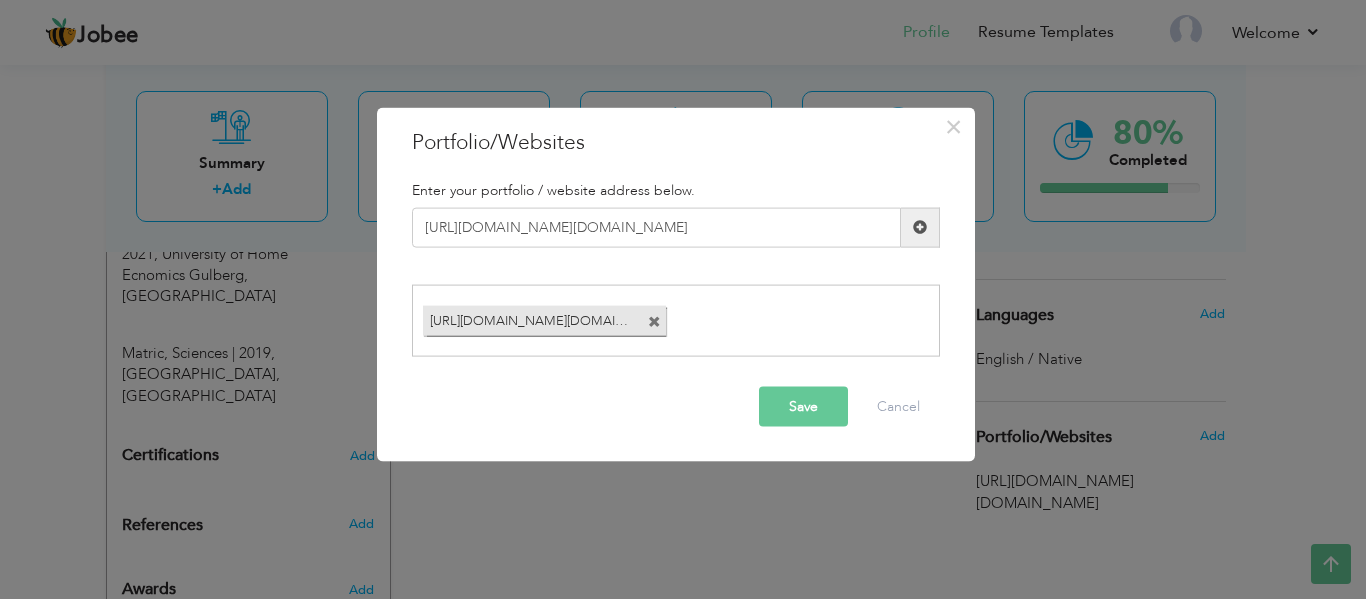 click on "Save" at bounding box center [803, 407] 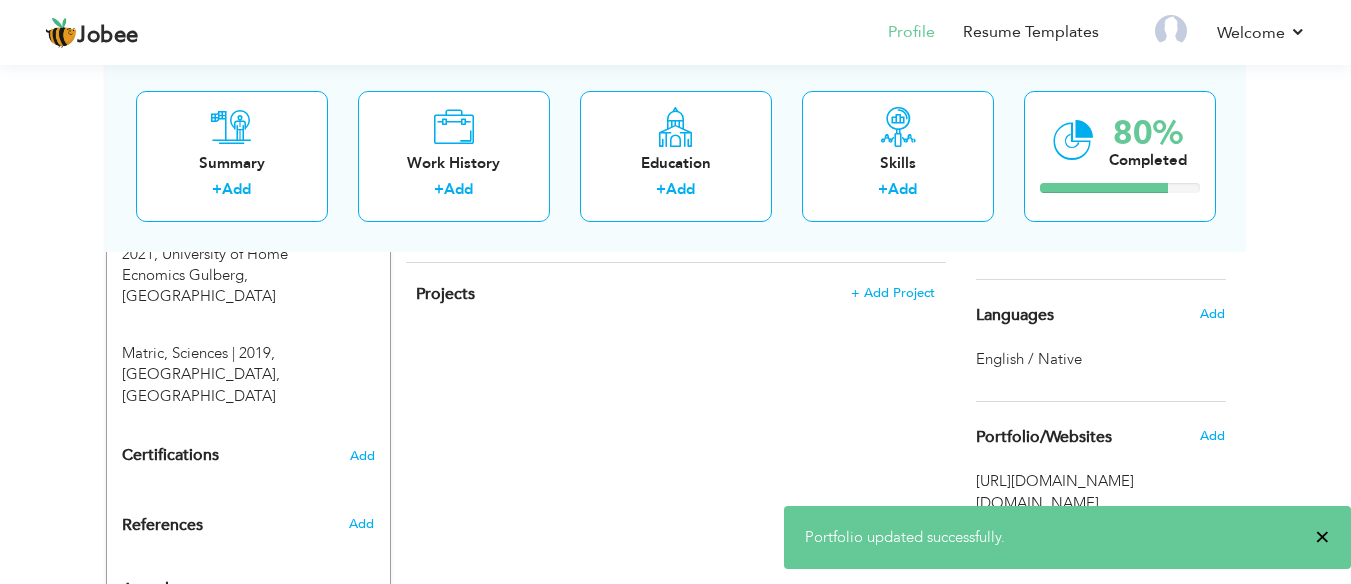 click on "×" at bounding box center [1322, 537] 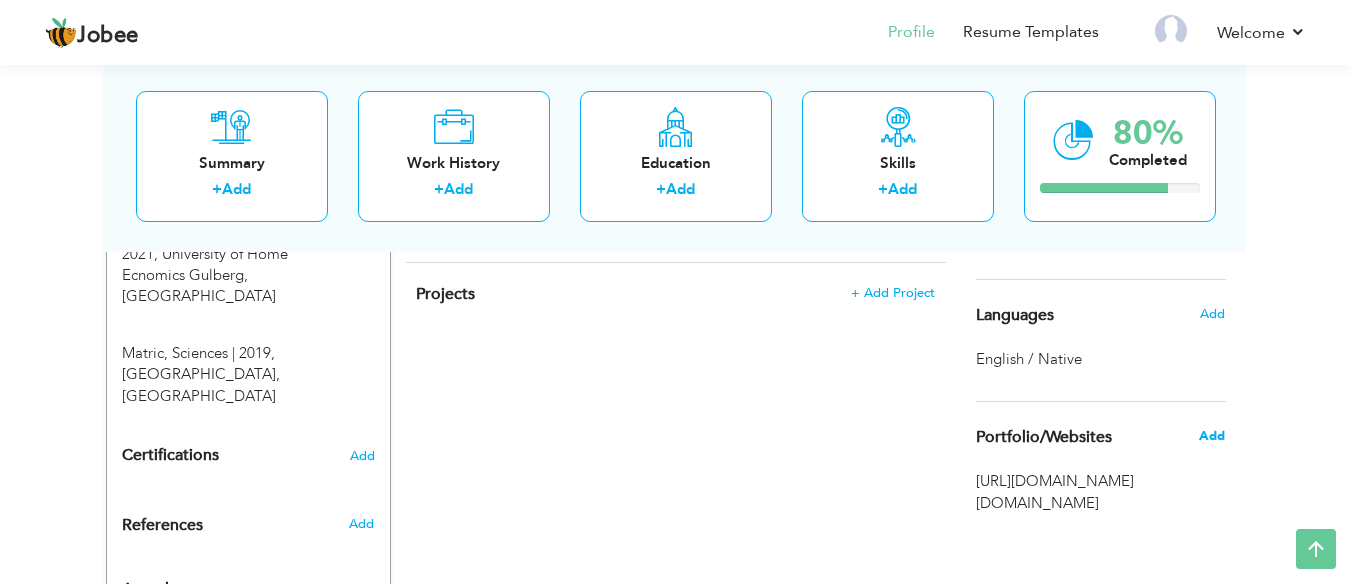 click on "Add" at bounding box center [1212, 436] 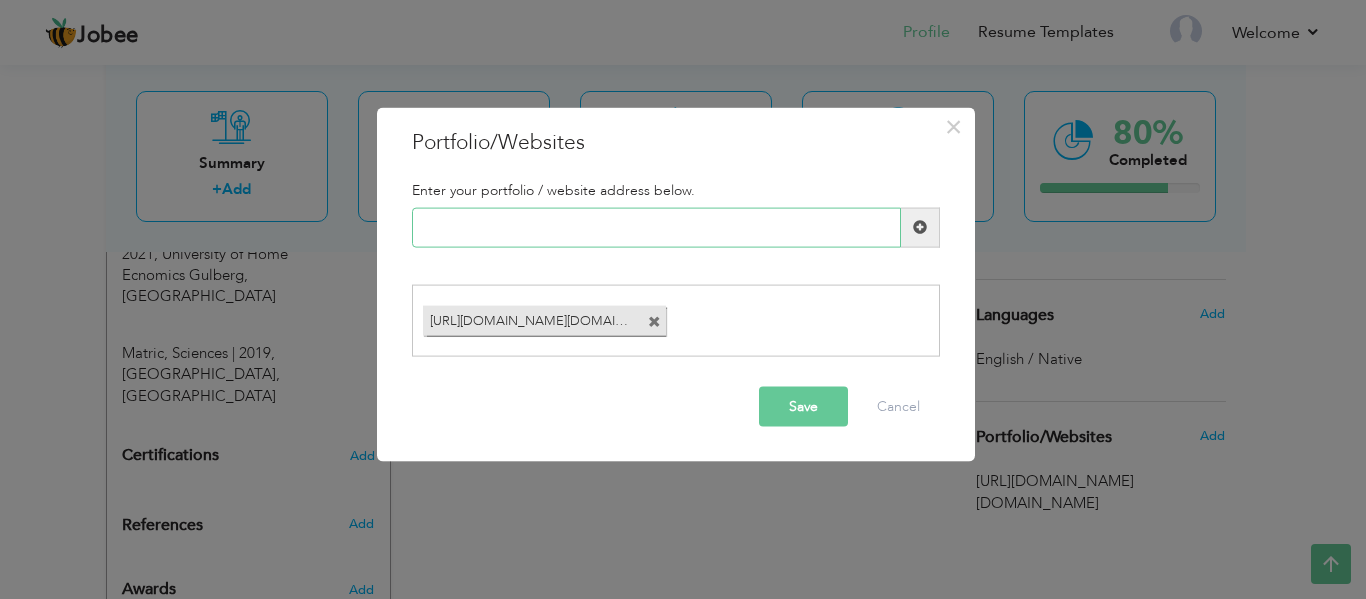 paste on "[URL][DOMAIN_NAME]" 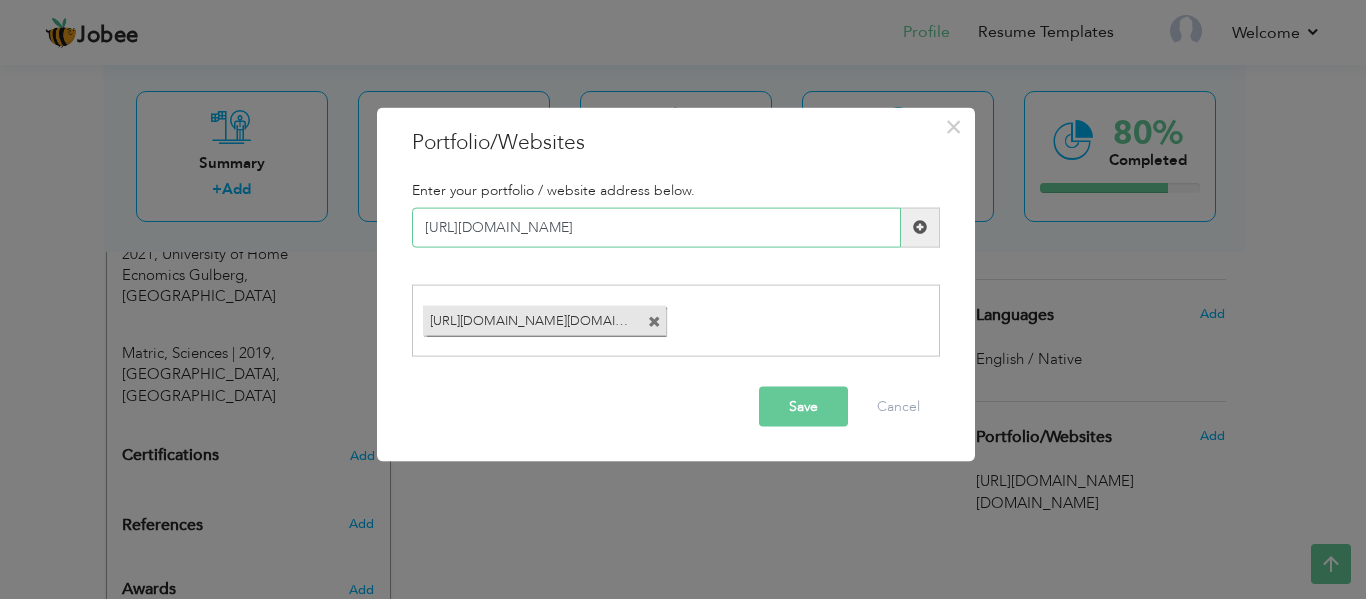 type on "[URL][DOMAIN_NAME]" 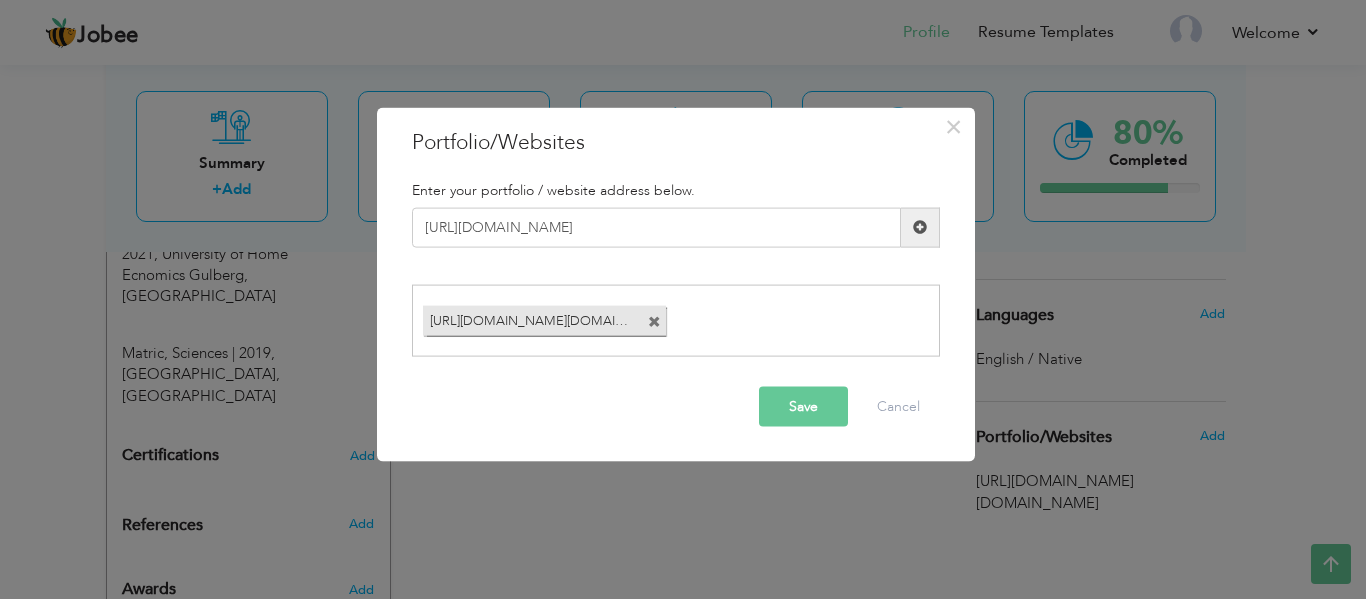 click on "Save" at bounding box center [803, 407] 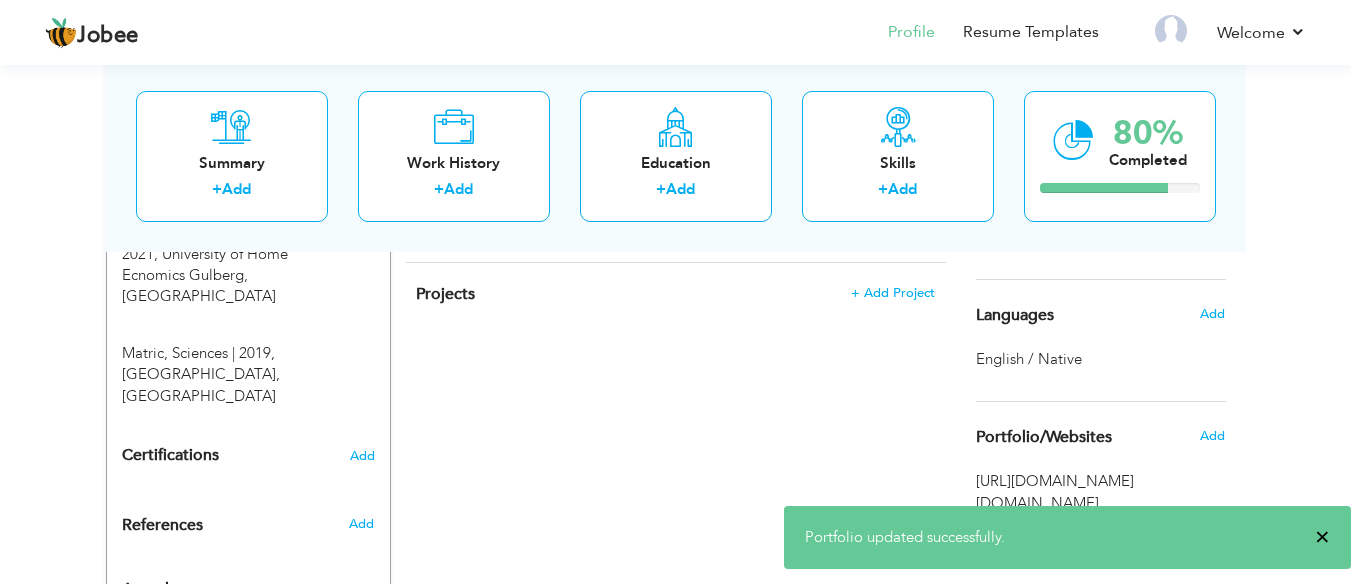 click on "×" at bounding box center [1322, 537] 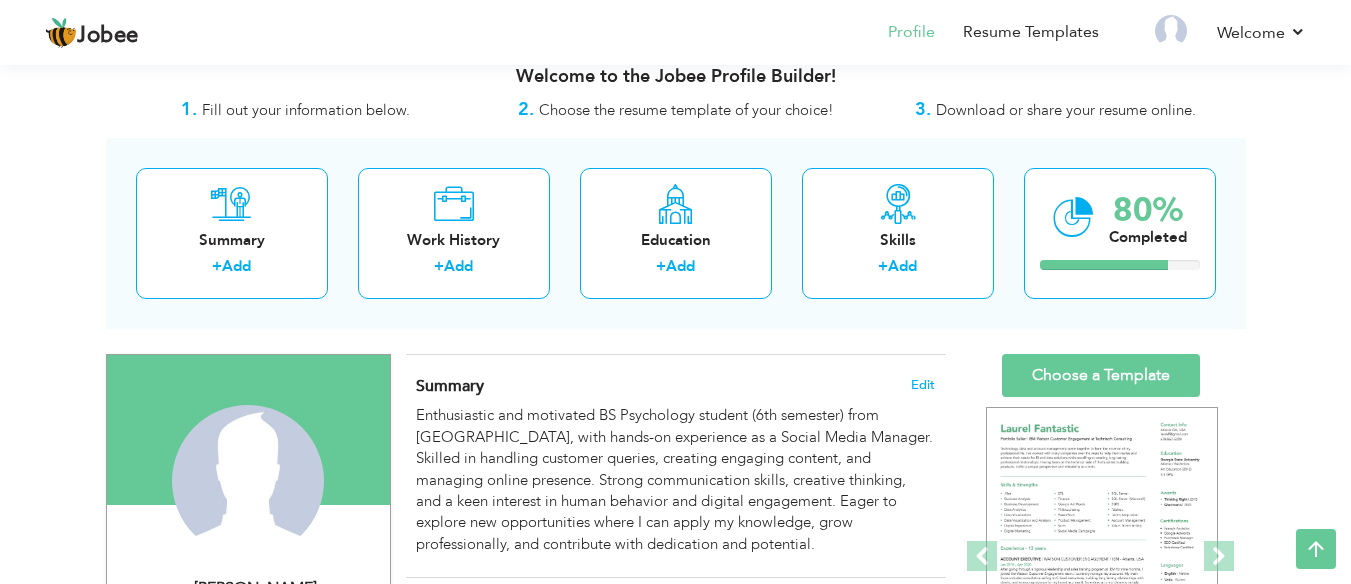 scroll, scrollTop: 0, scrollLeft: 0, axis: both 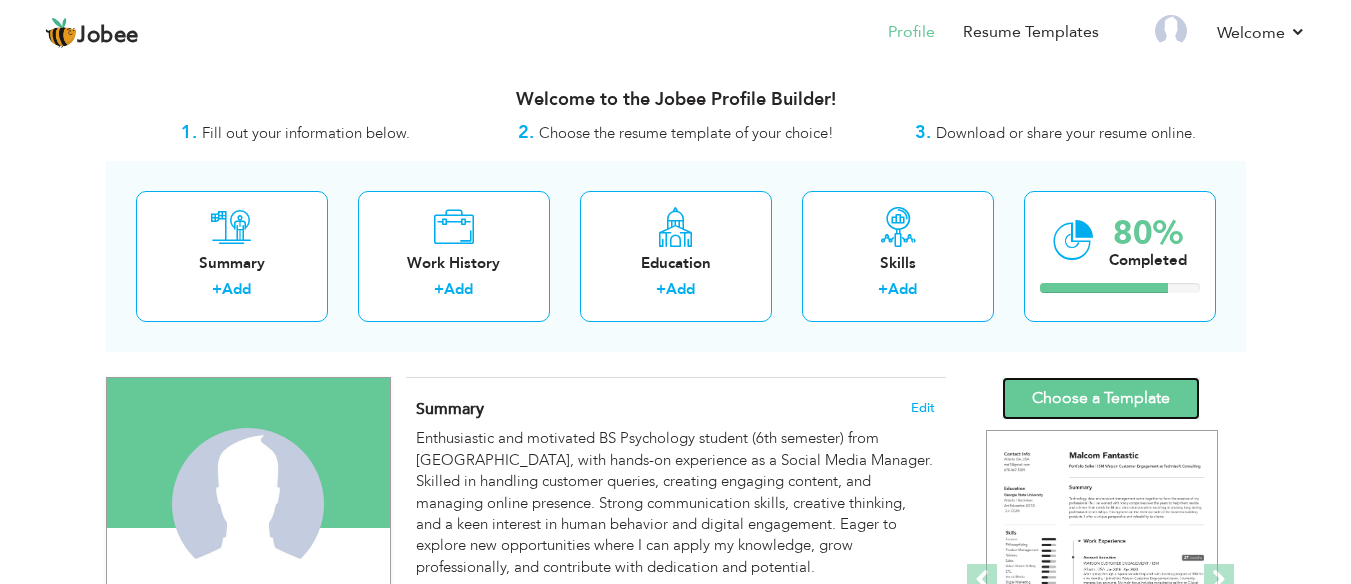 click on "Choose a Template" at bounding box center (1101, 398) 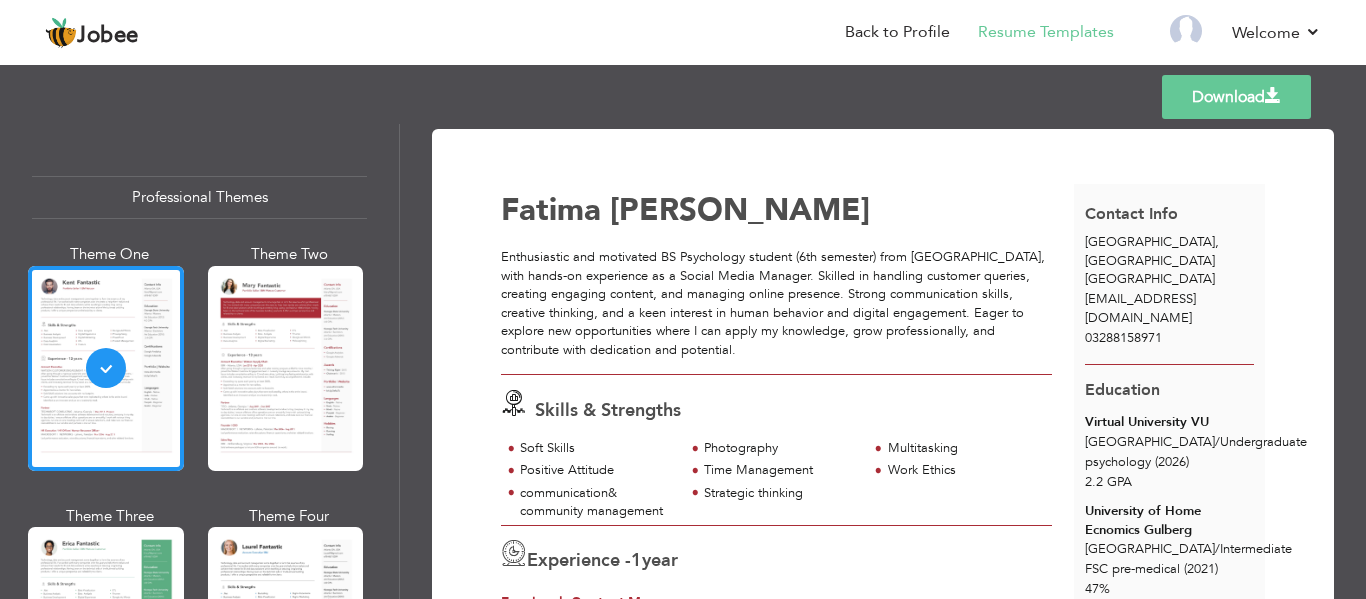scroll, scrollTop: 0, scrollLeft: 0, axis: both 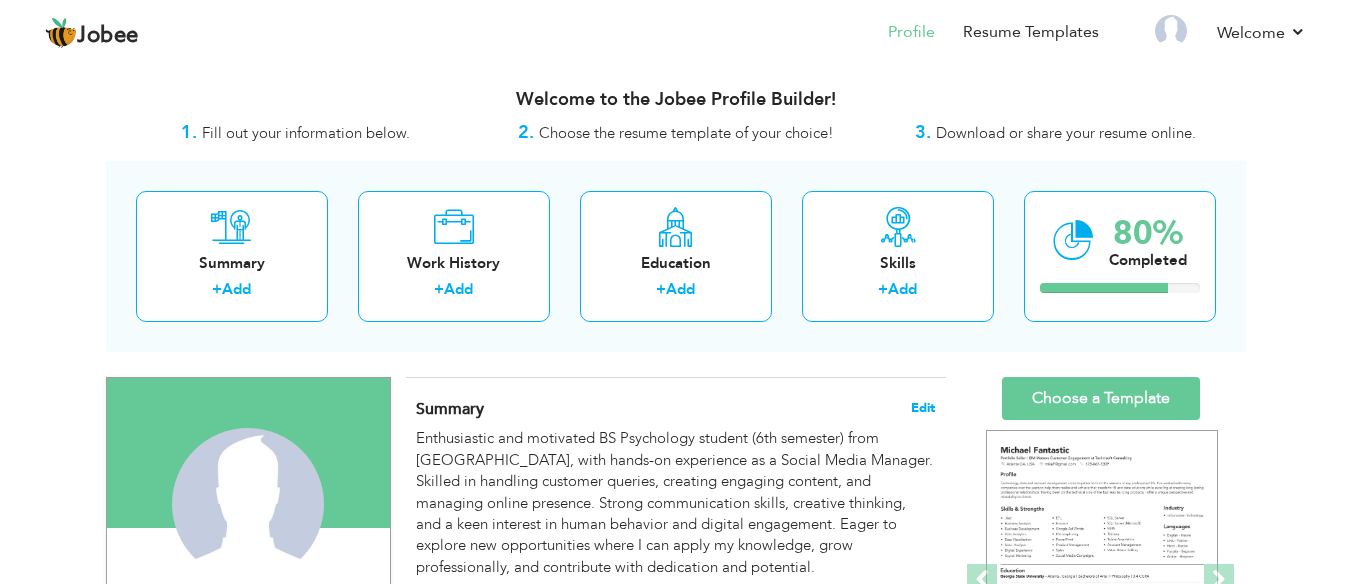 click on "Edit" at bounding box center [923, 408] 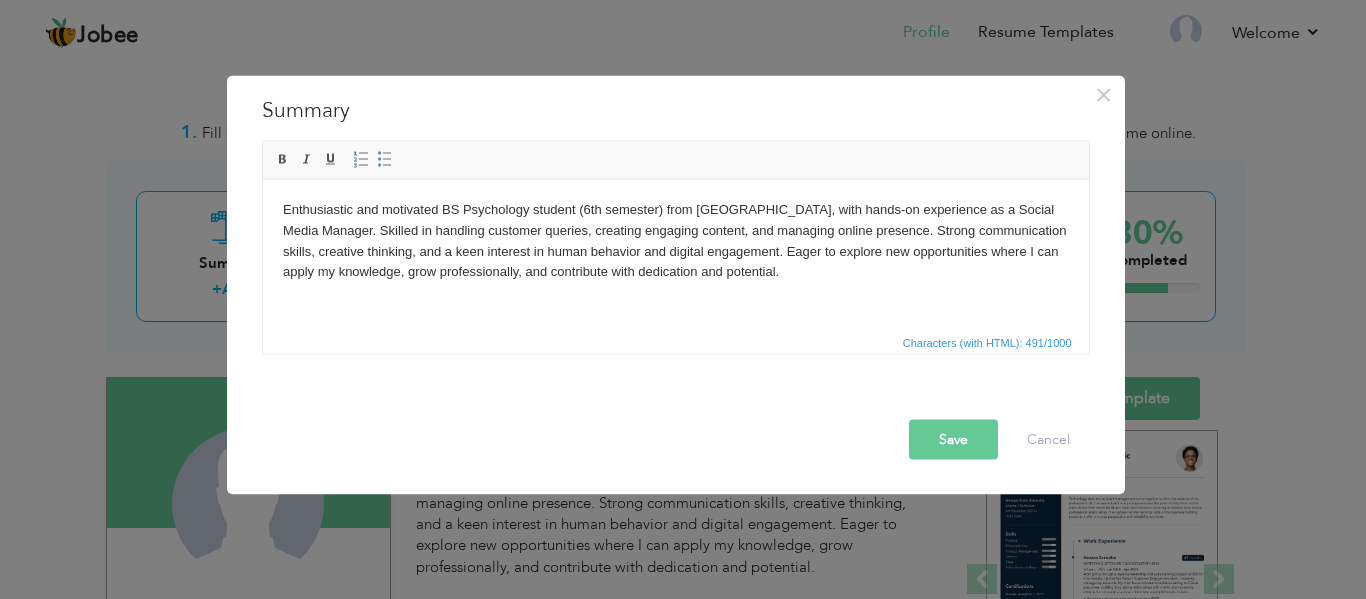 click on "Enthusiastic and motivated BS Psychology student (6th semester) from Virtual University of Pakistan, with hands-on experience as a Social Media Manager. Skilled in handling customer queries, creating engaging content, and managing online presence. Strong communication skills, creative thinking, and a keen interest in human behavior and digital engagement. Eager to explore new opportunities where I can apply my knowledge, grow professionally, and contribute with dedication and potential." at bounding box center [675, 240] 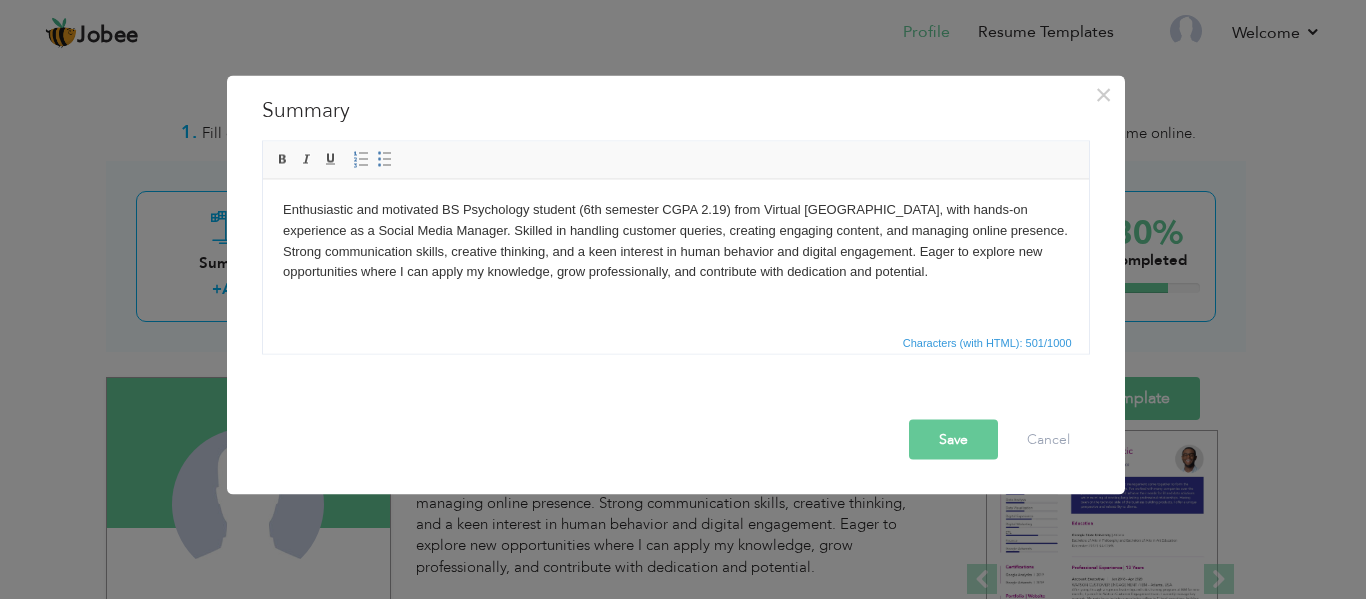 click on "Save" at bounding box center [953, 439] 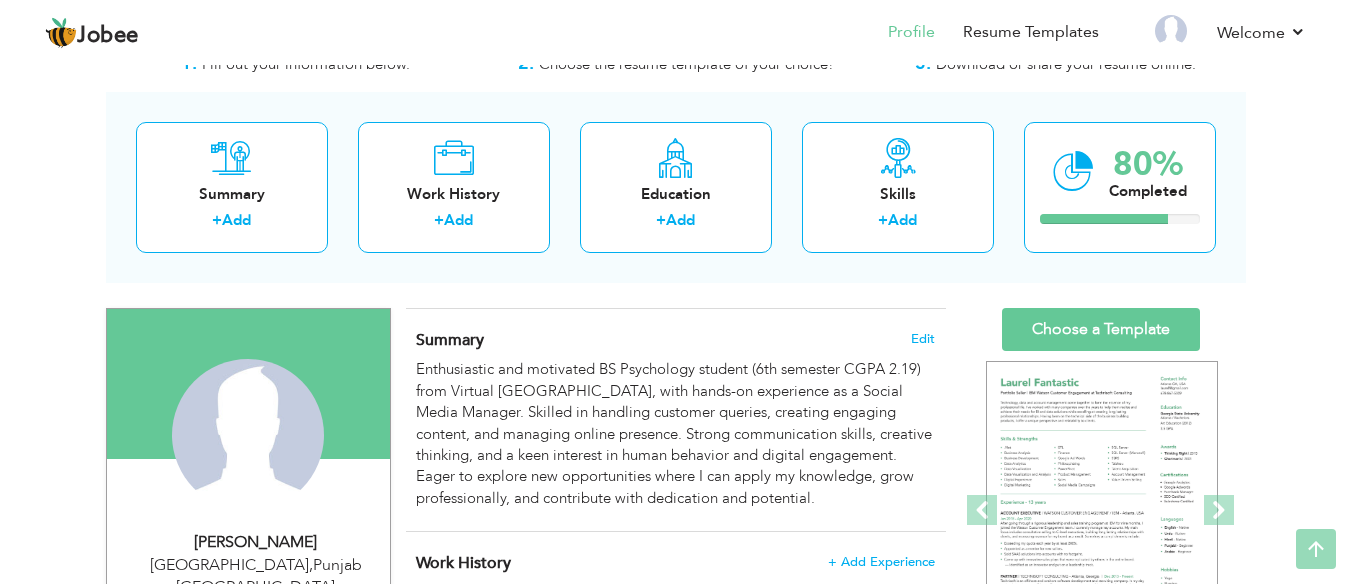 scroll, scrollTop: 0, scrollLeft: 0, axis: both 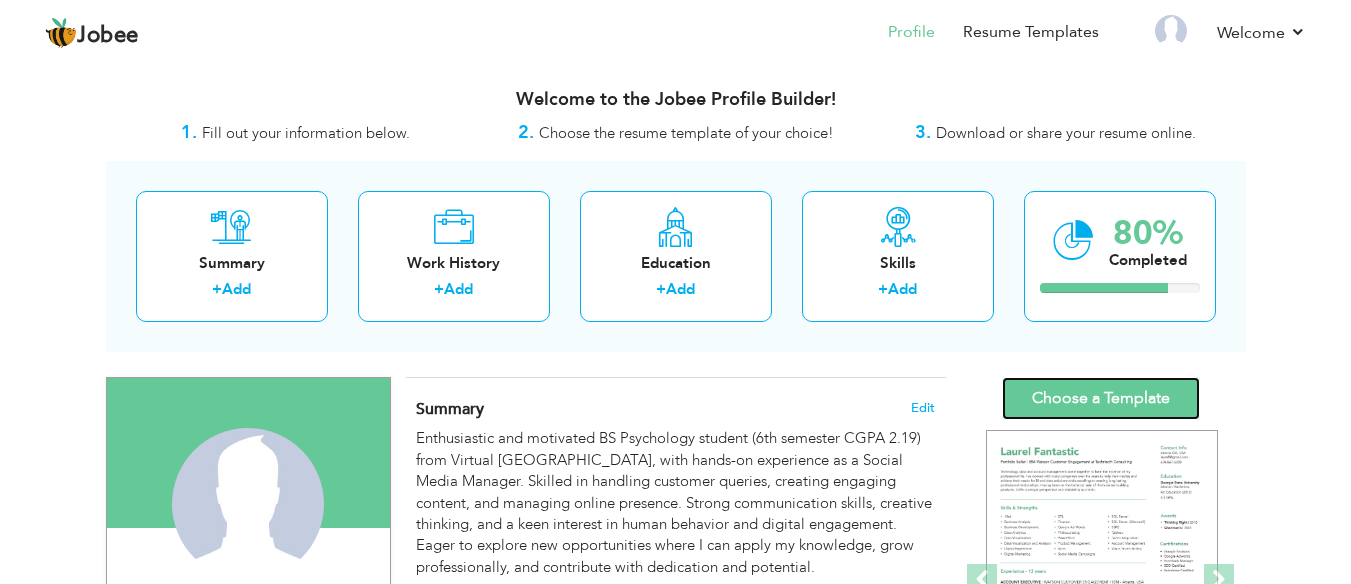 click on "Choose a Template" at bounding box center (1101, 398) 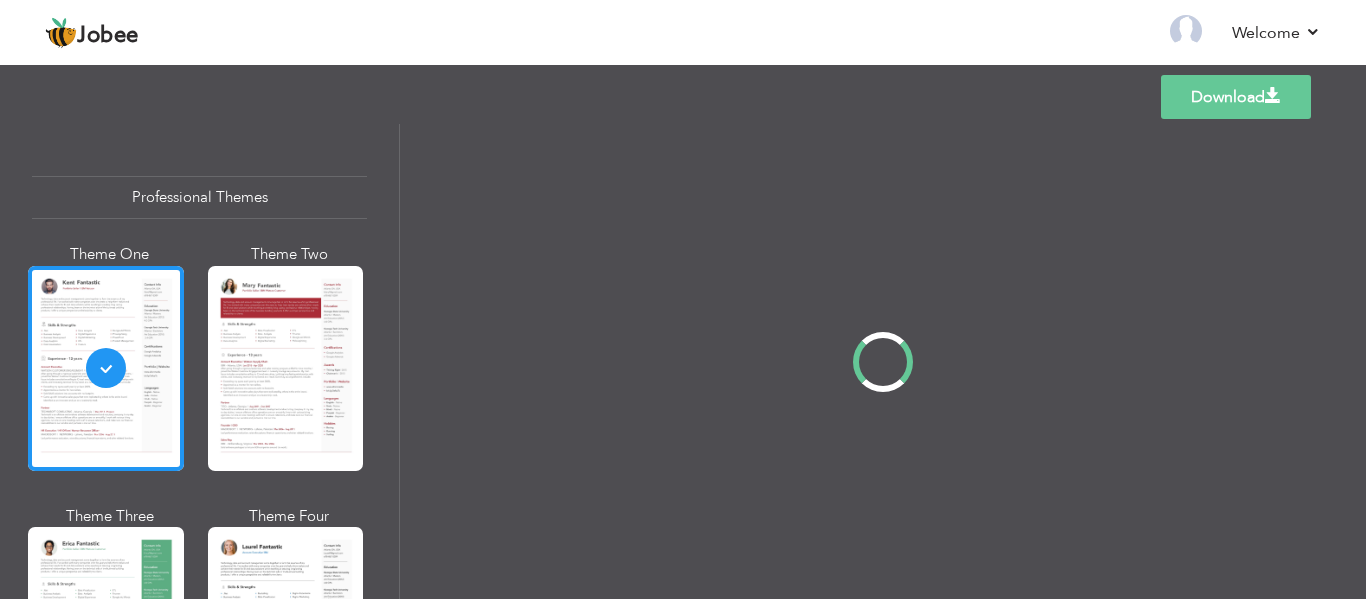 scroll, scrollTop: 0, scrollLeft: 0, axis: both 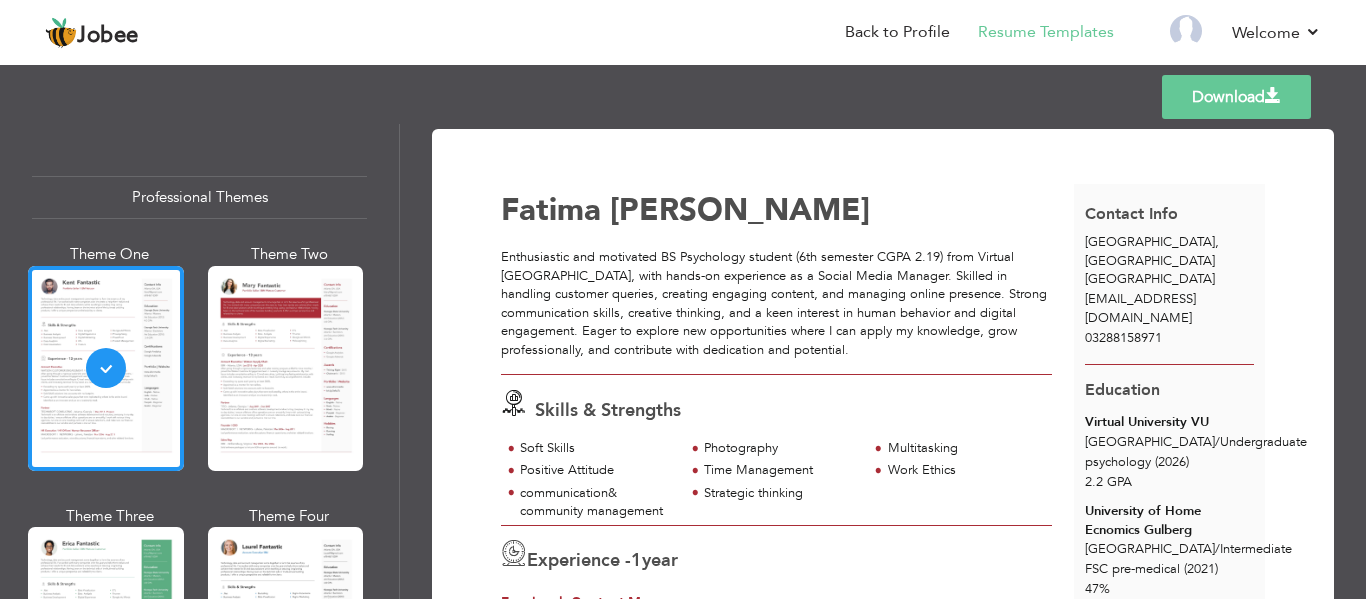 click on "Download" at bounding box center (1236, 97) 